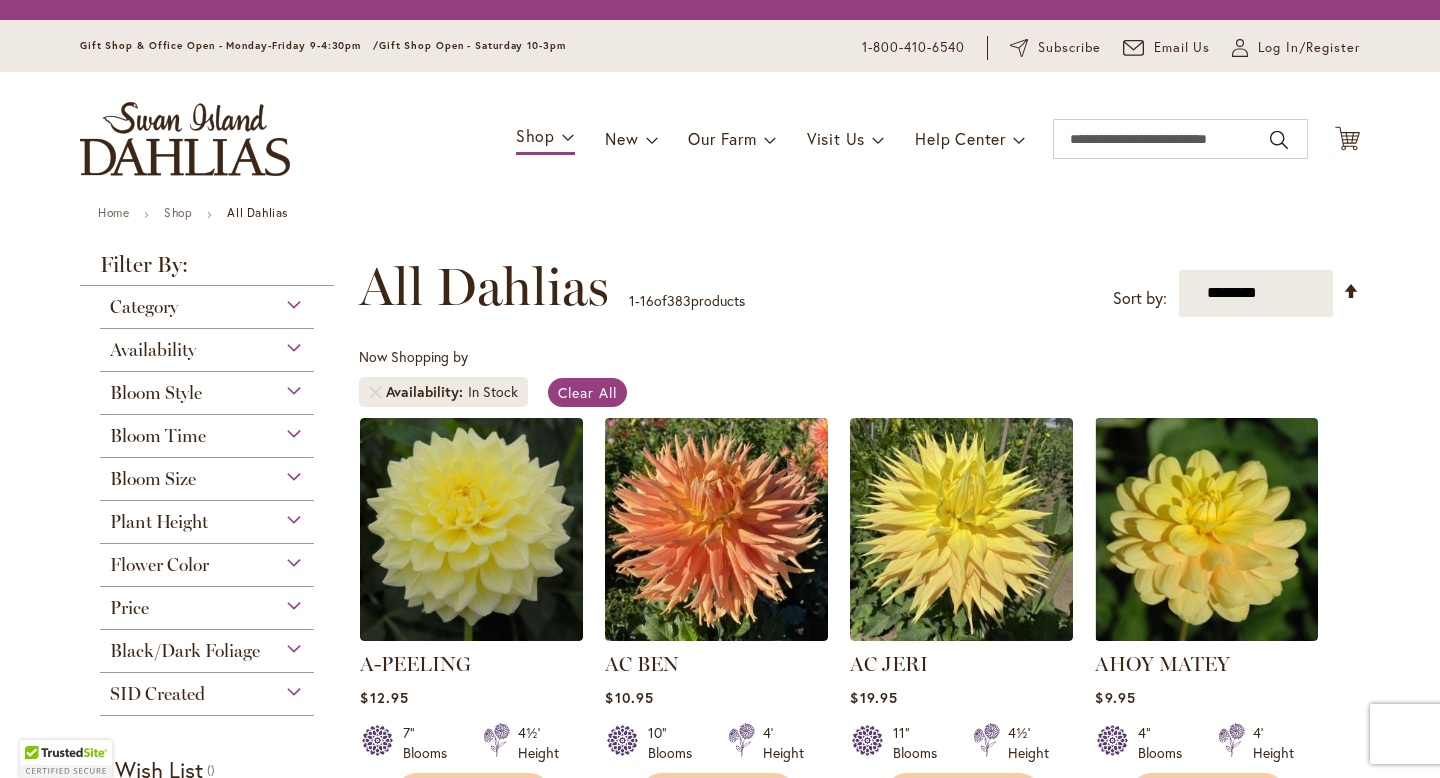 scroll, scrollTop: 0, scrollLeft: 0, axis: both 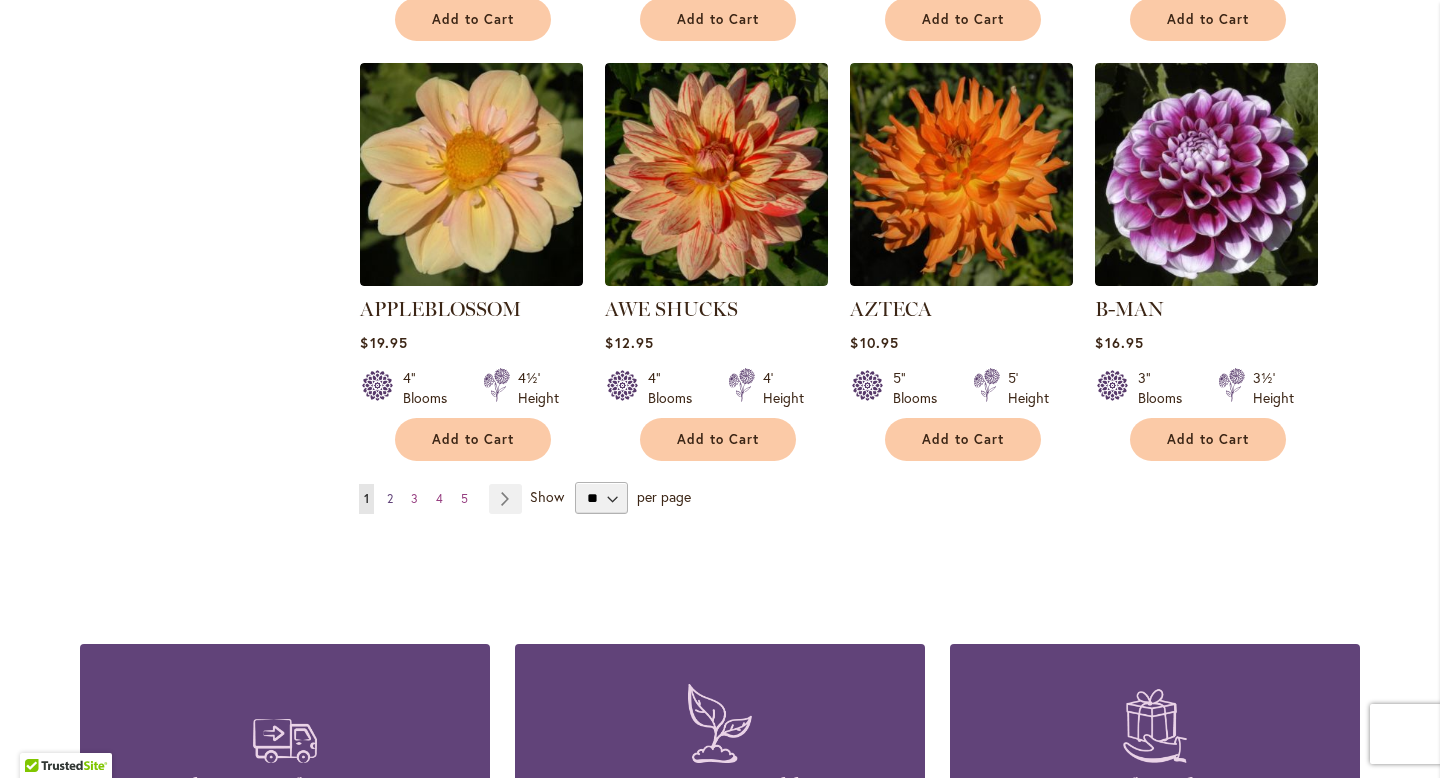 click on "2" at bounding box center [390, 498] 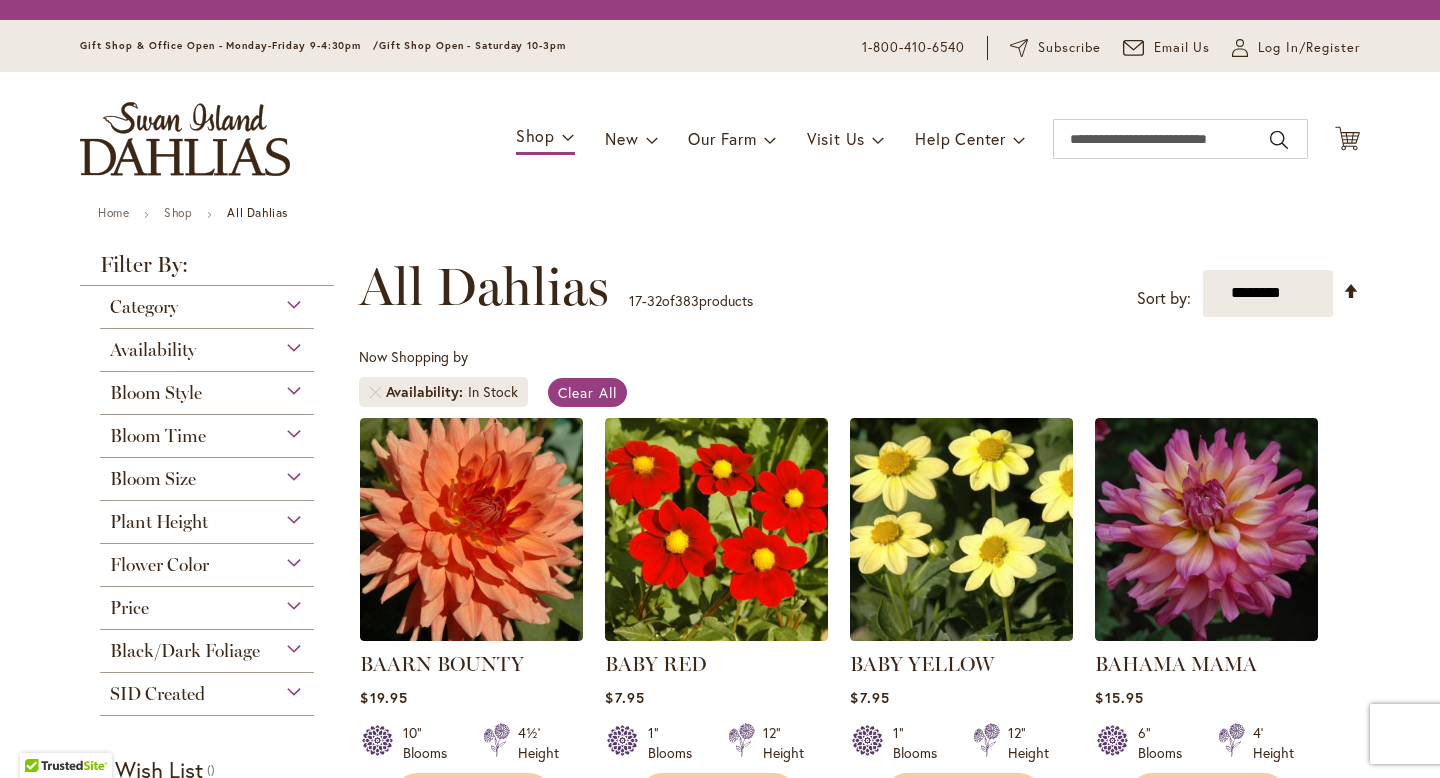 scroll, scrollTop: 0, scrollLeft: 0, axis: both 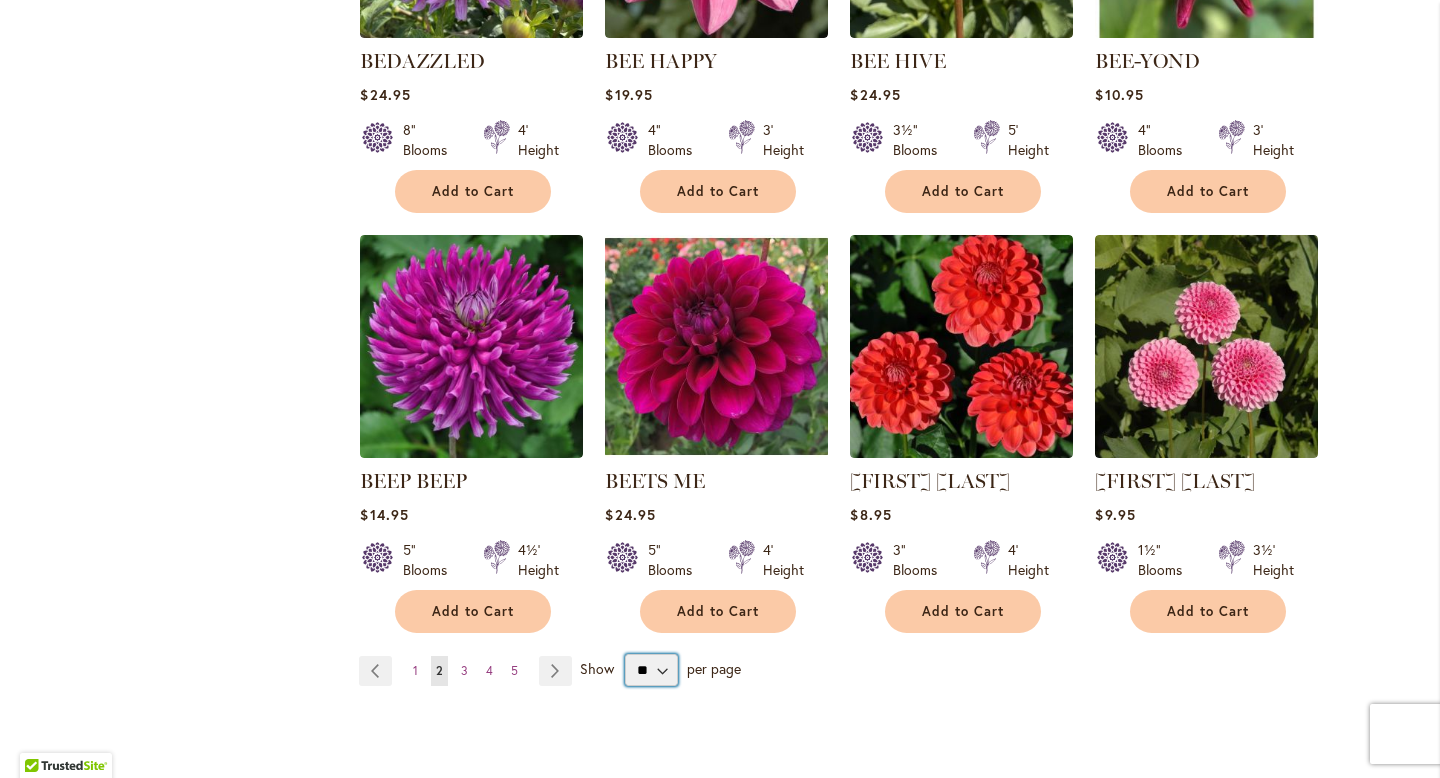 click on "**
**
**
**" at bounding box center (651, 670) 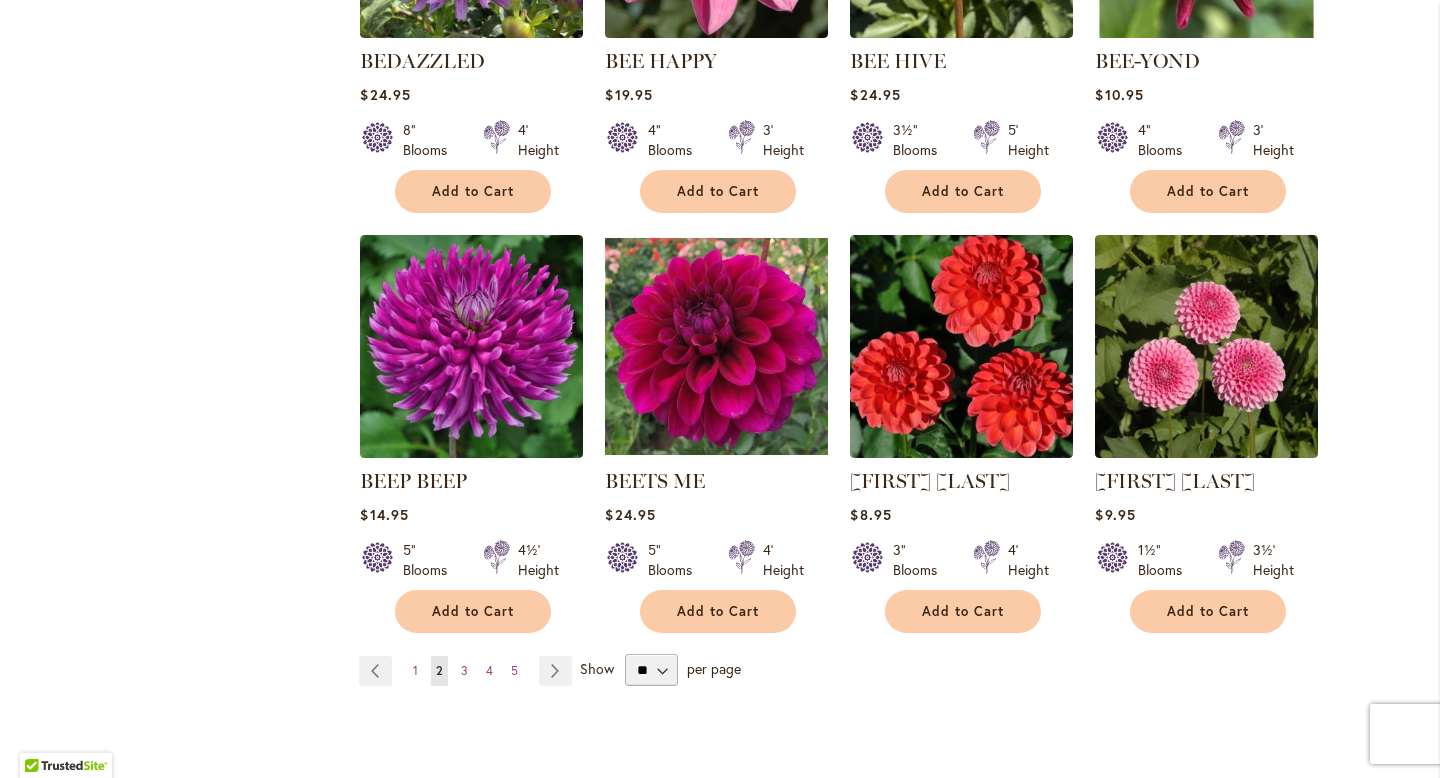 click on "2" at bounding box center [439, 670] 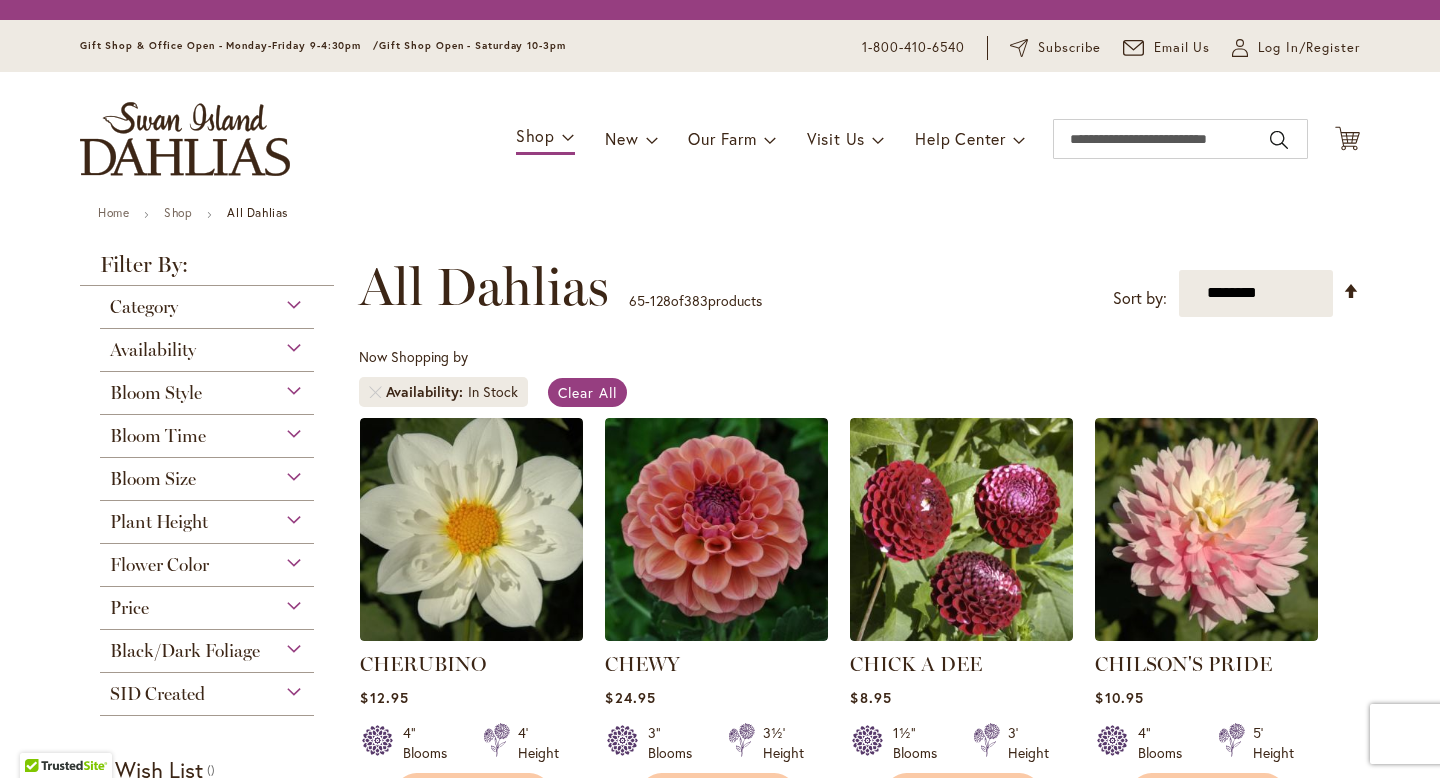 scroll, scrollTop: 0, scrollLeft: 0, axis: both 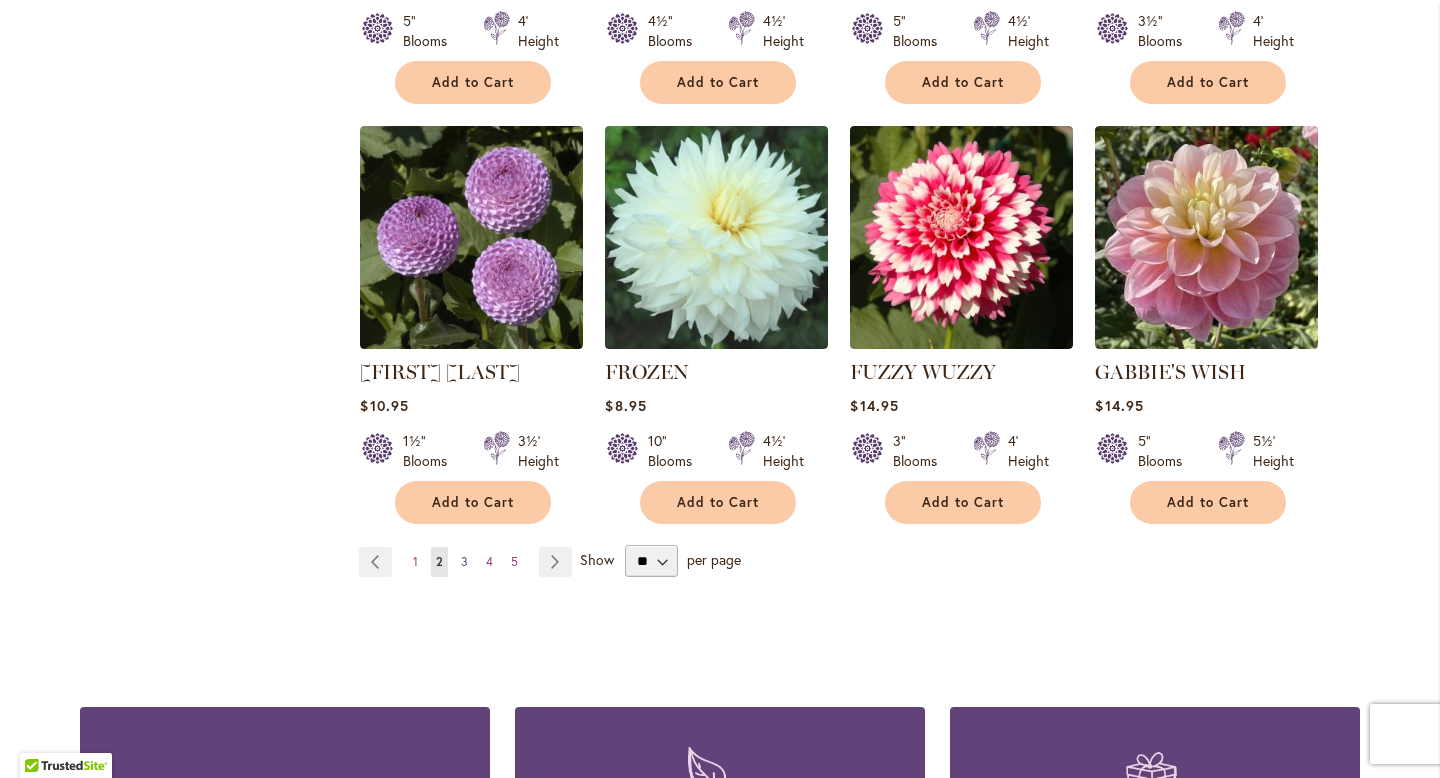 click on "3" at bounding box center [464, 561] 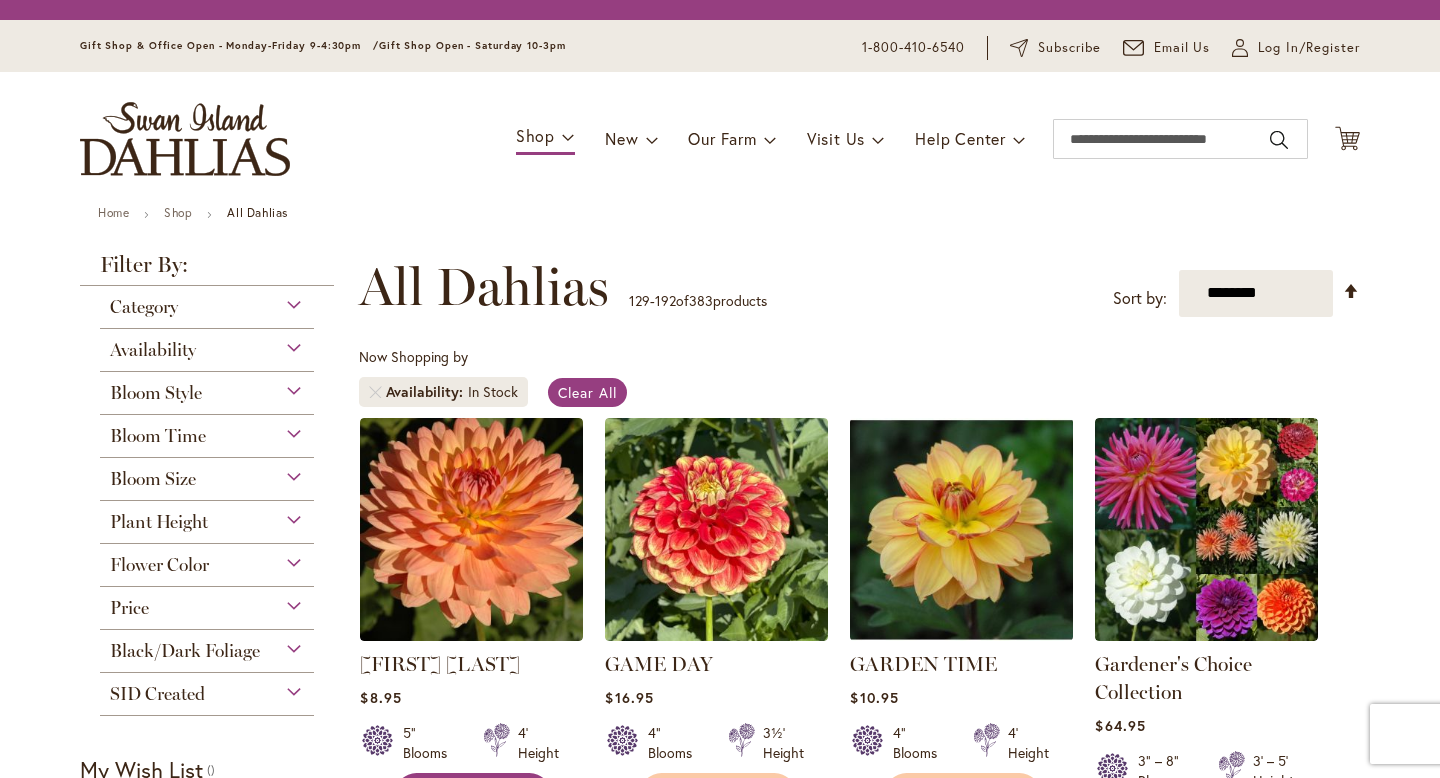 scroll, scrollTop: 0, scrollLeft: 0, axis: both 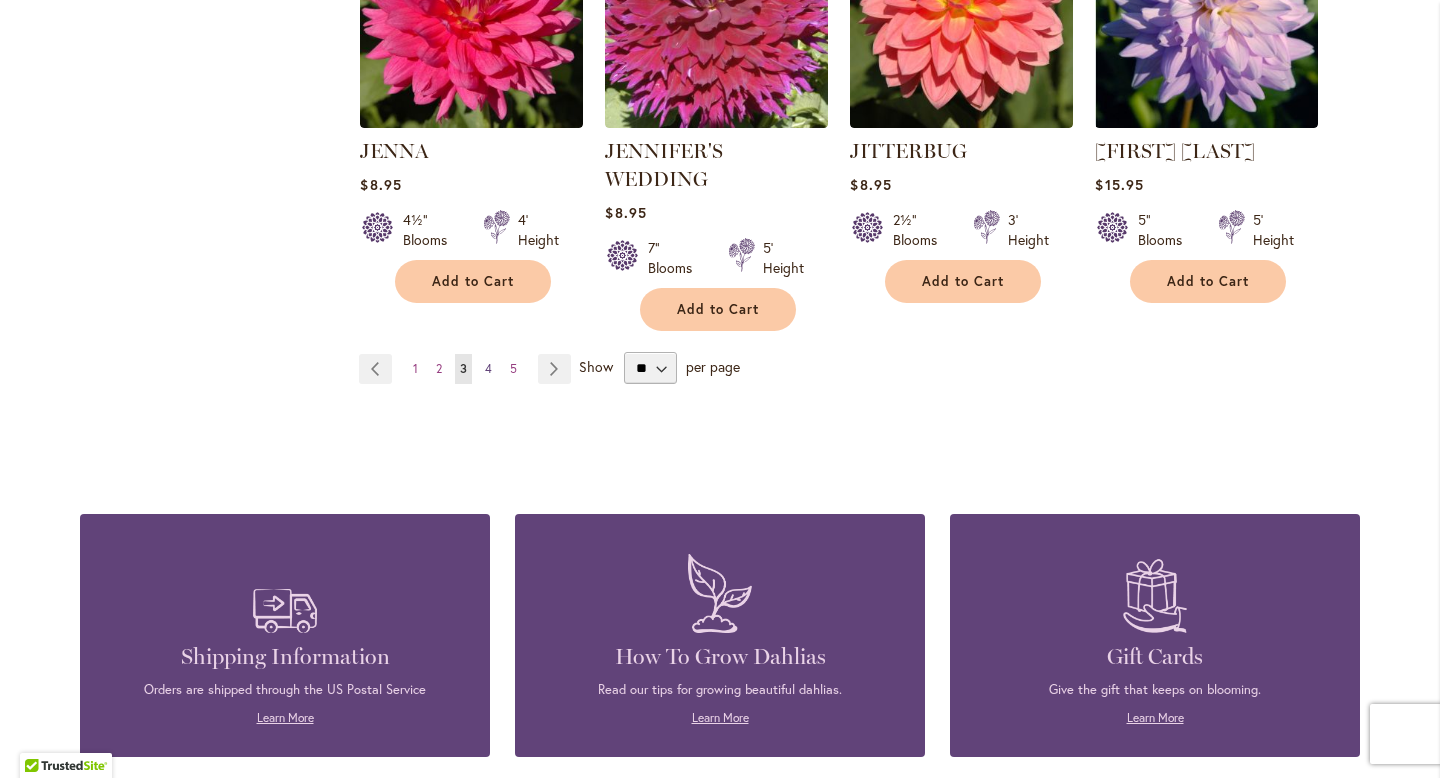 click on "4" at bounding box center (488, 368) 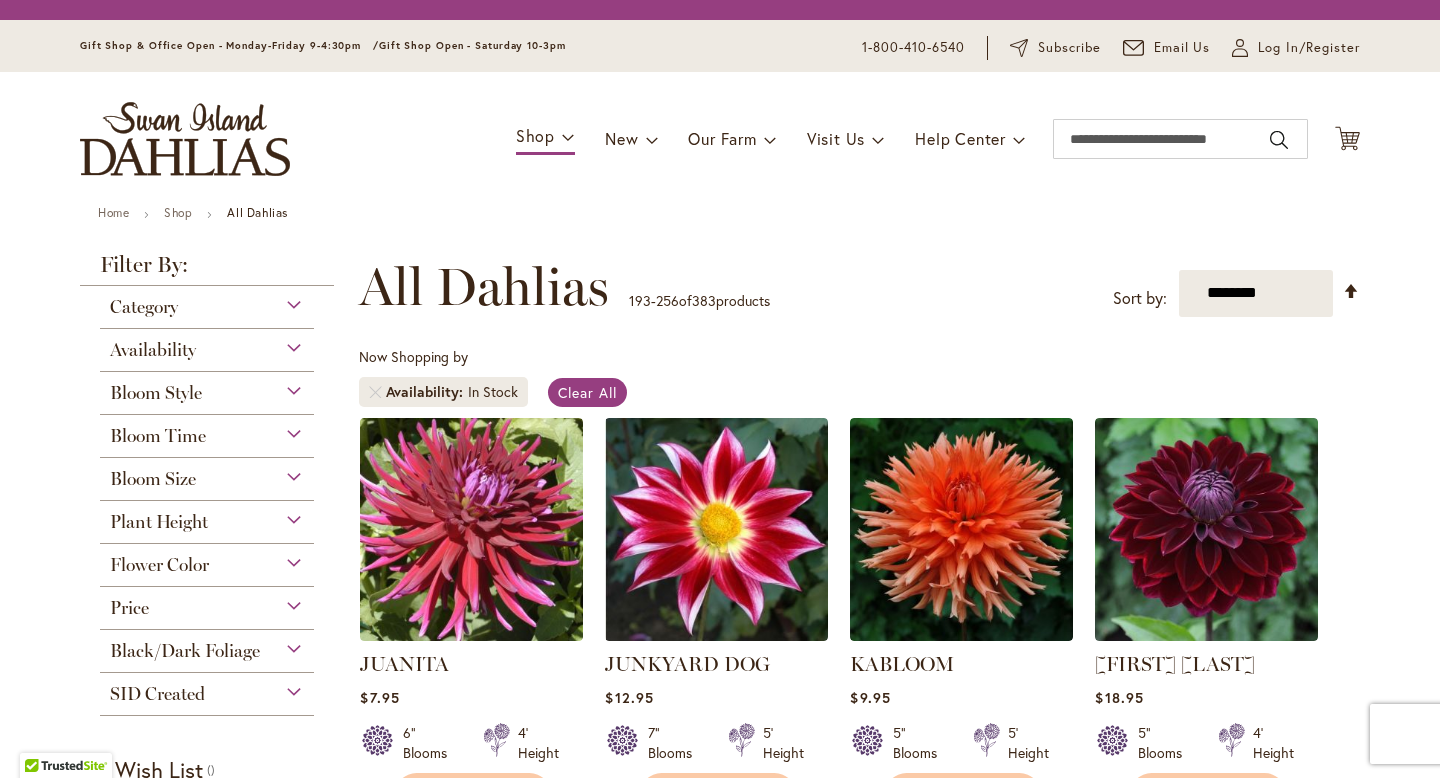 scroll, scrollTop: 0, scrollLeft: 0, axis: both 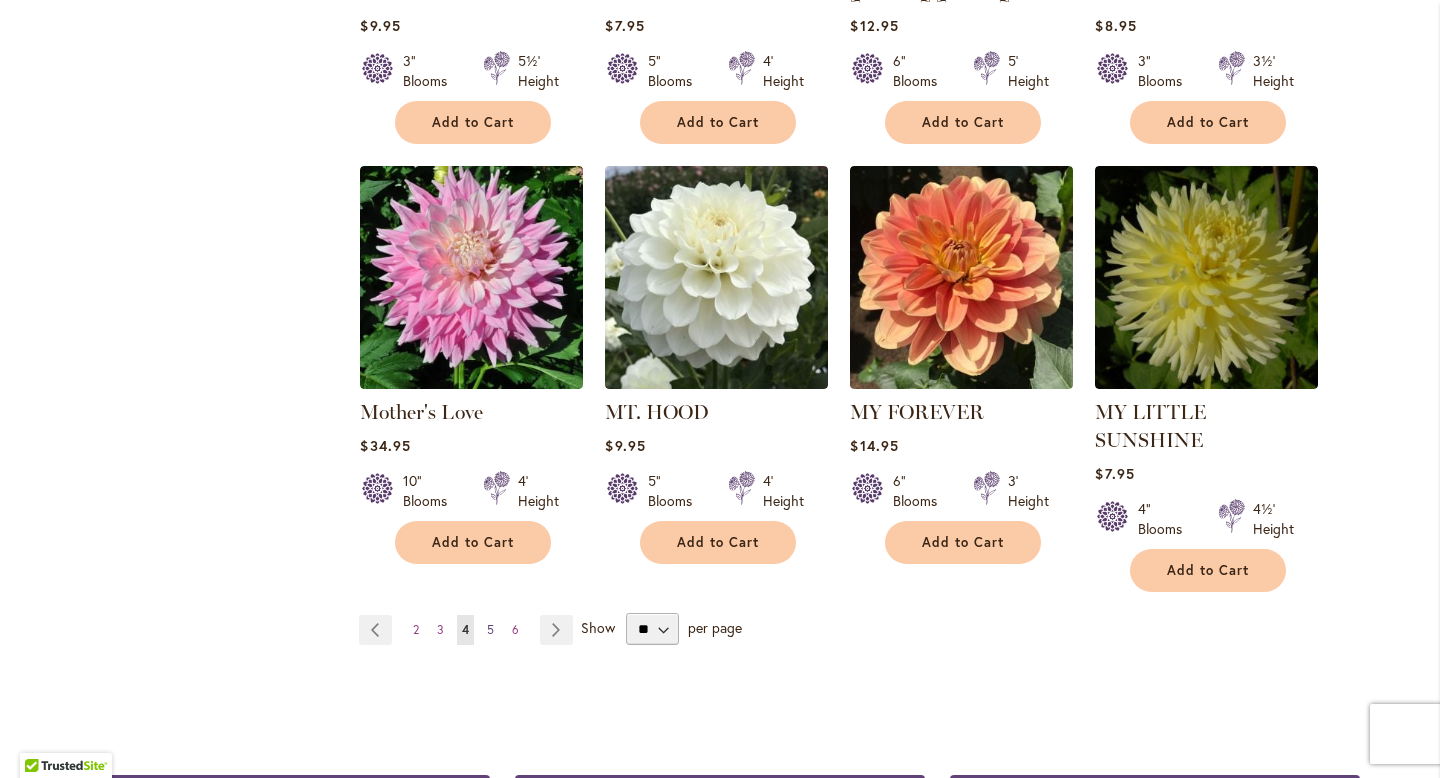 click on "5" at bounding box center (490, 629) 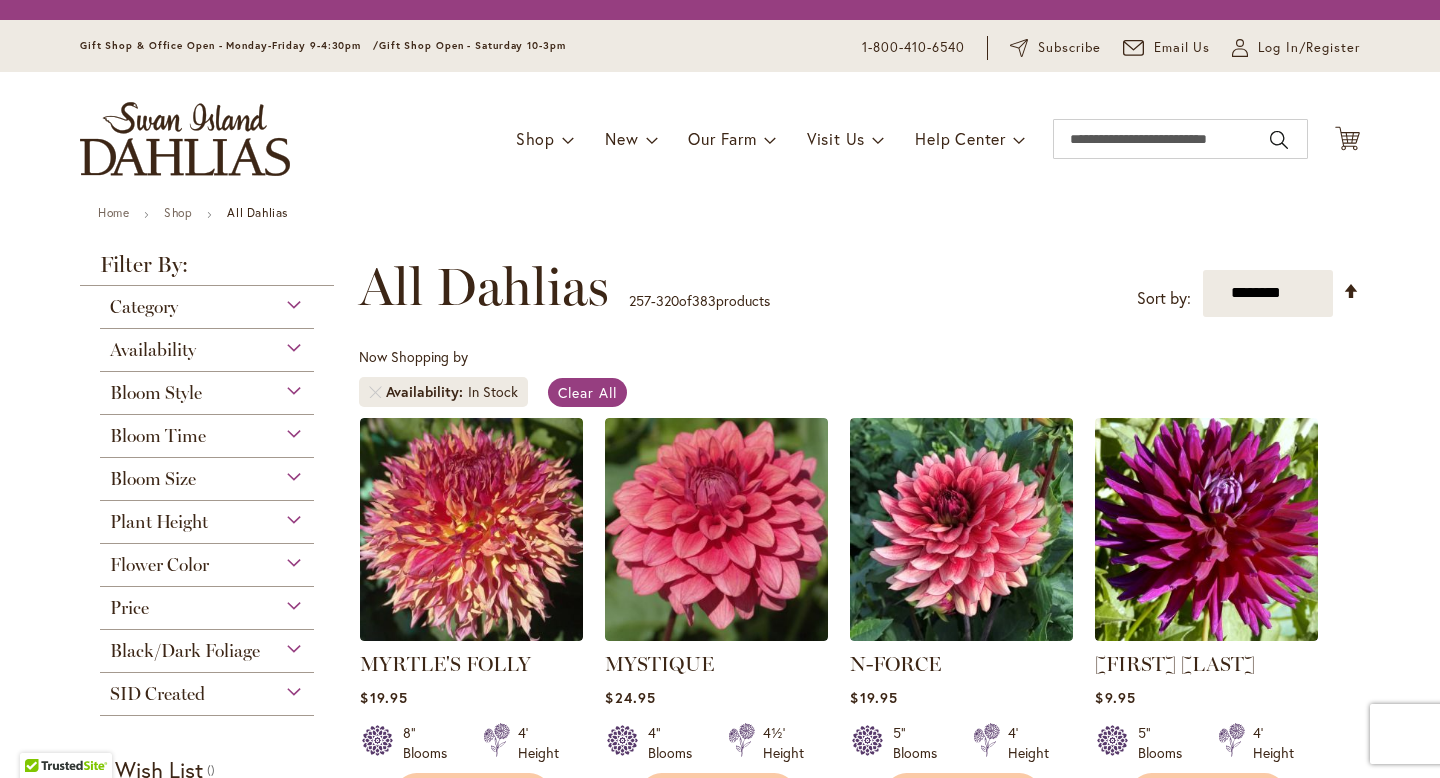 scroll, scrollTop: 0, scrollLeft: 0, axis: both 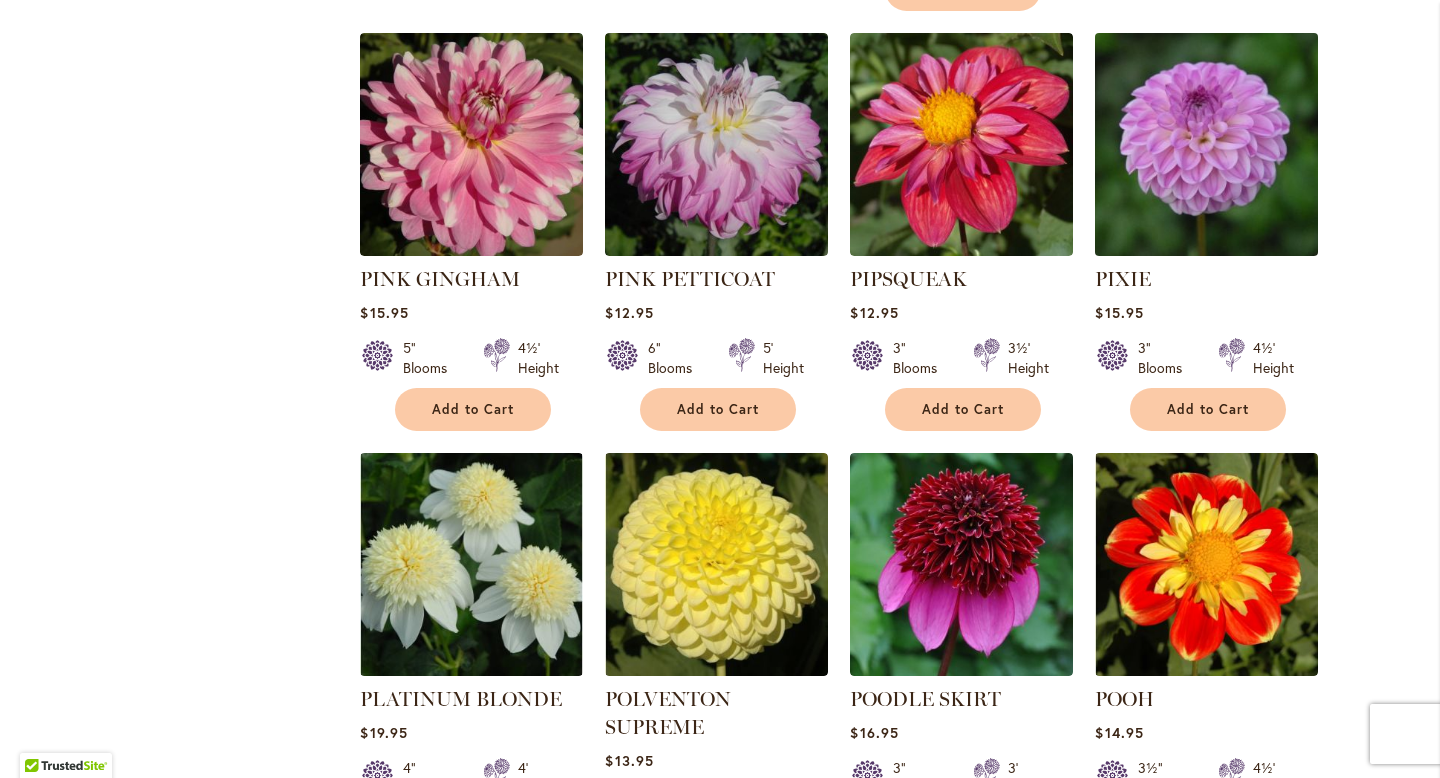 click at bounding box center [1207, 144] 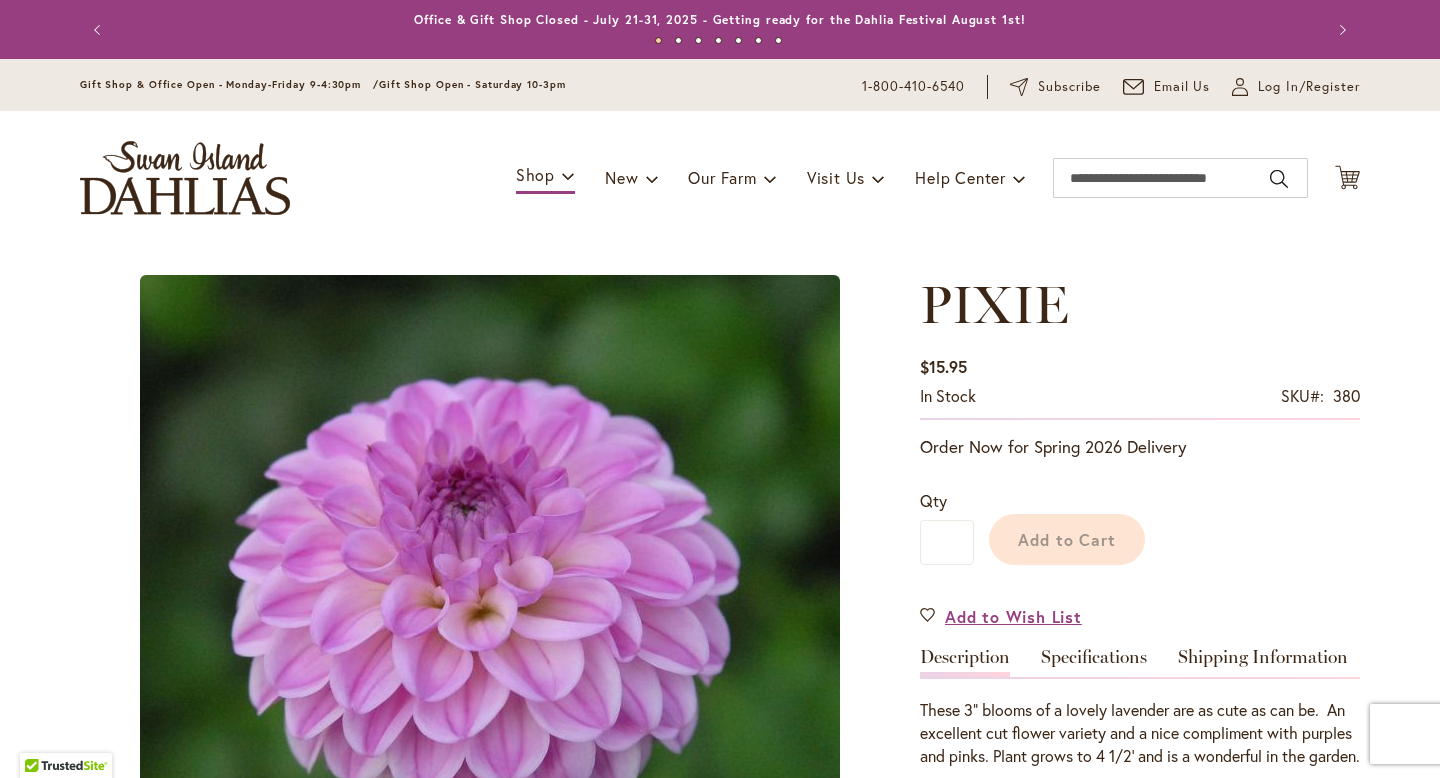 scroll, scrollTop: 0, scrollLeft: 0, axis: both 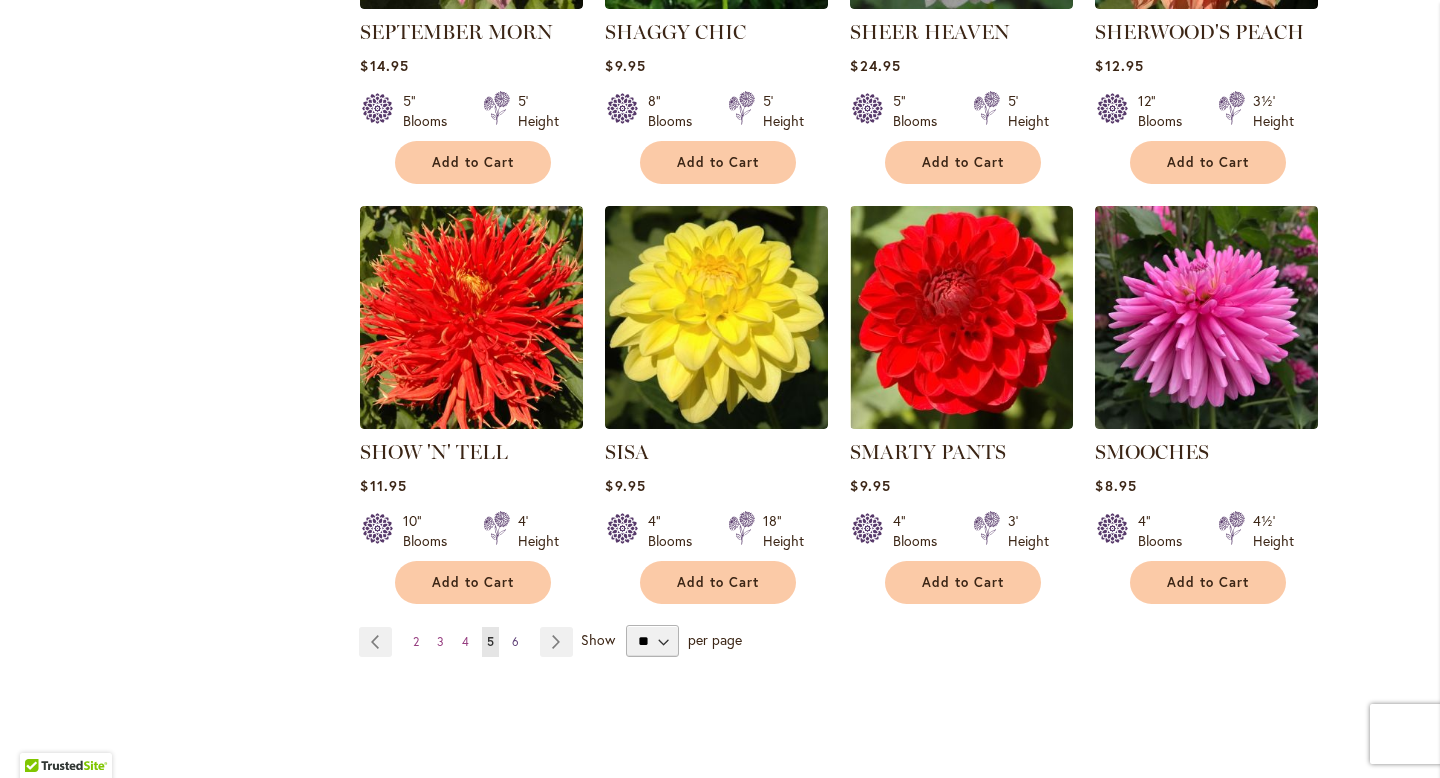 click on "6" at bounding box center [515, 641] 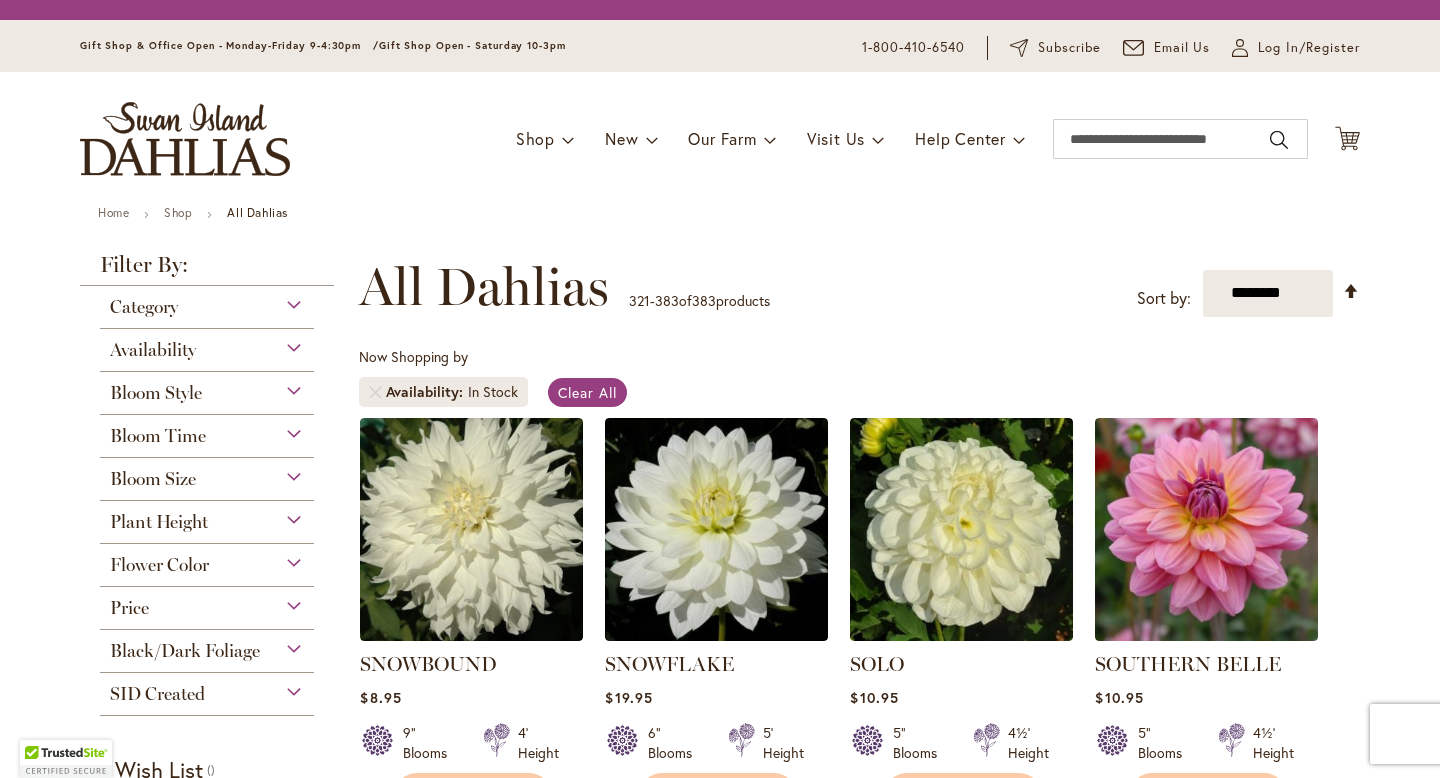 scroll, scrollTop: 0, scrollLeft: 0, axis: both 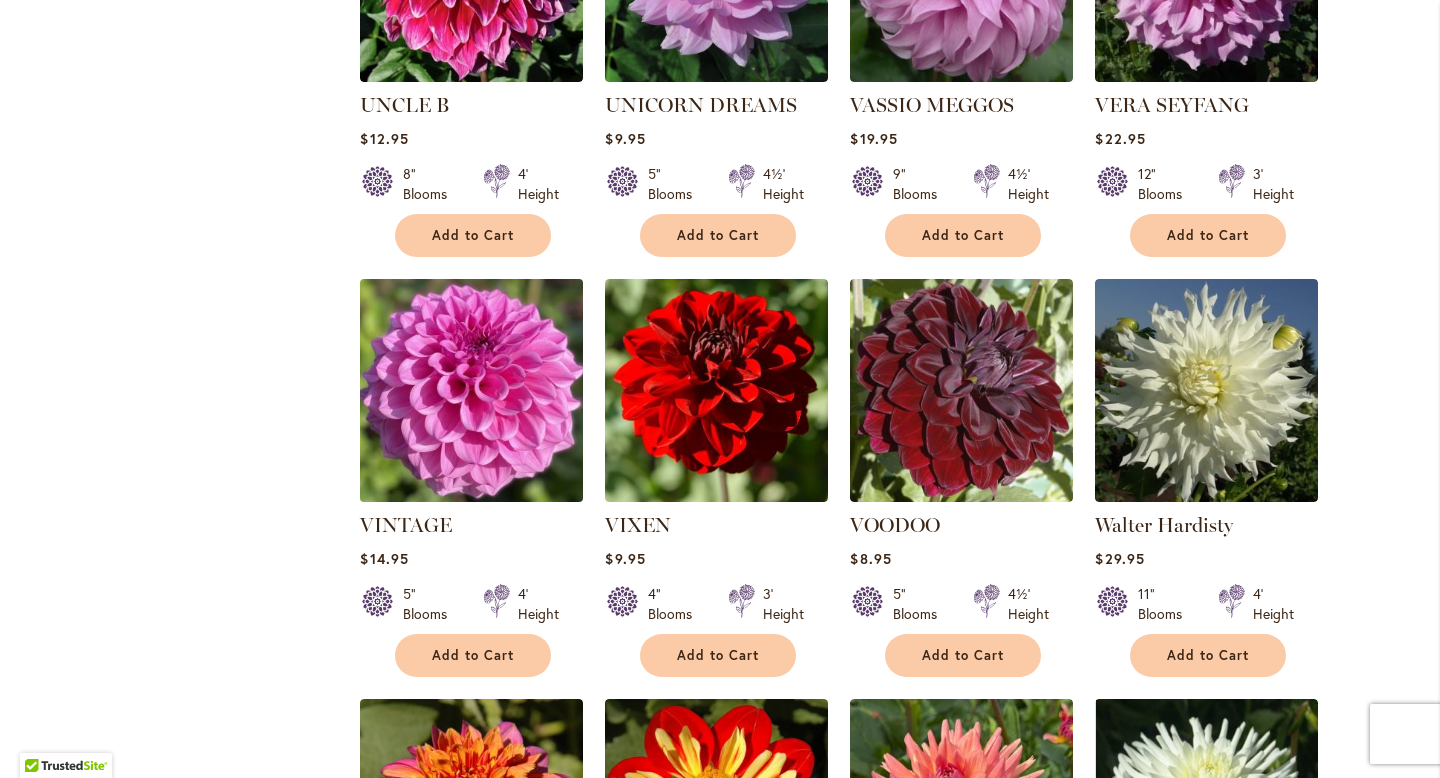 click at bounding box center [472, 390] 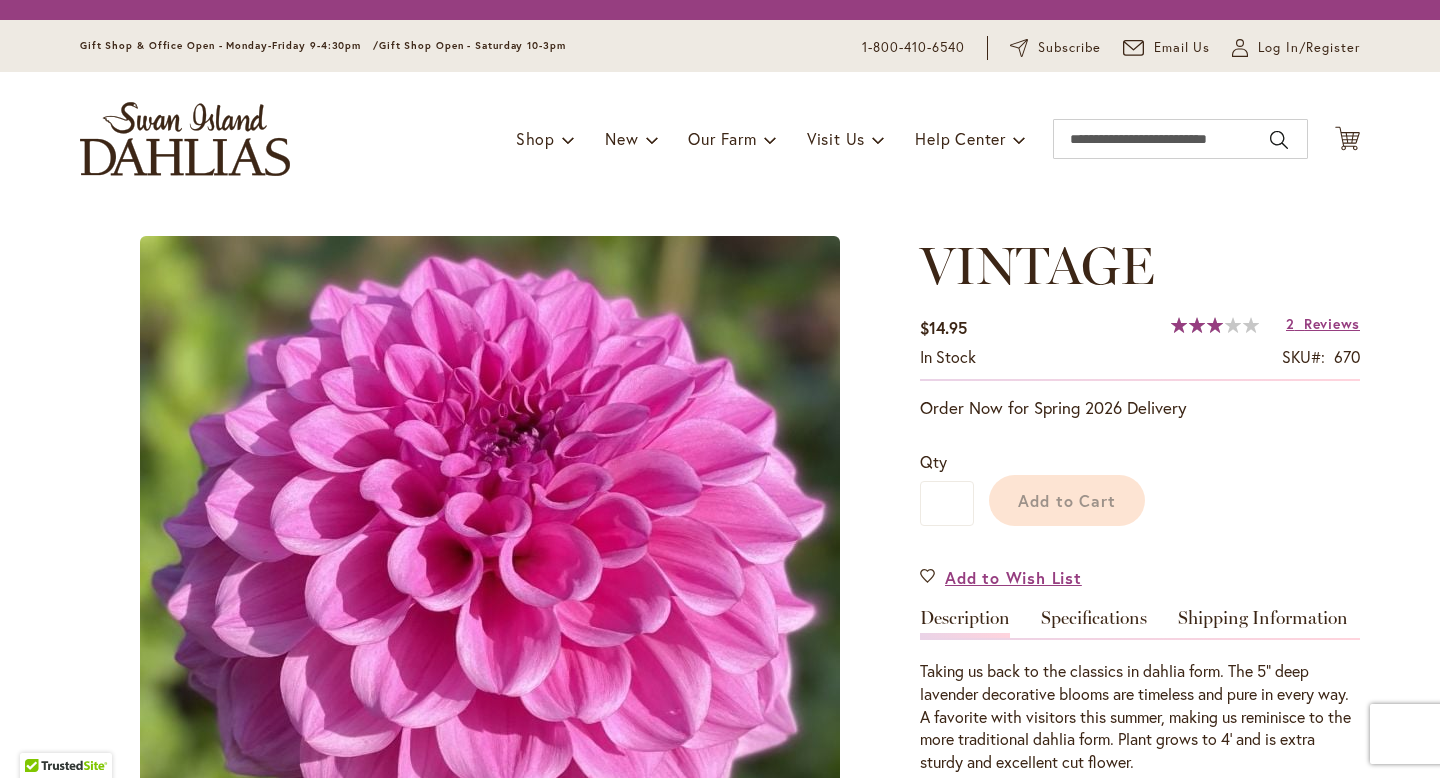 scroll, scrollTop: 0, scrollLeft: 0, axis: both 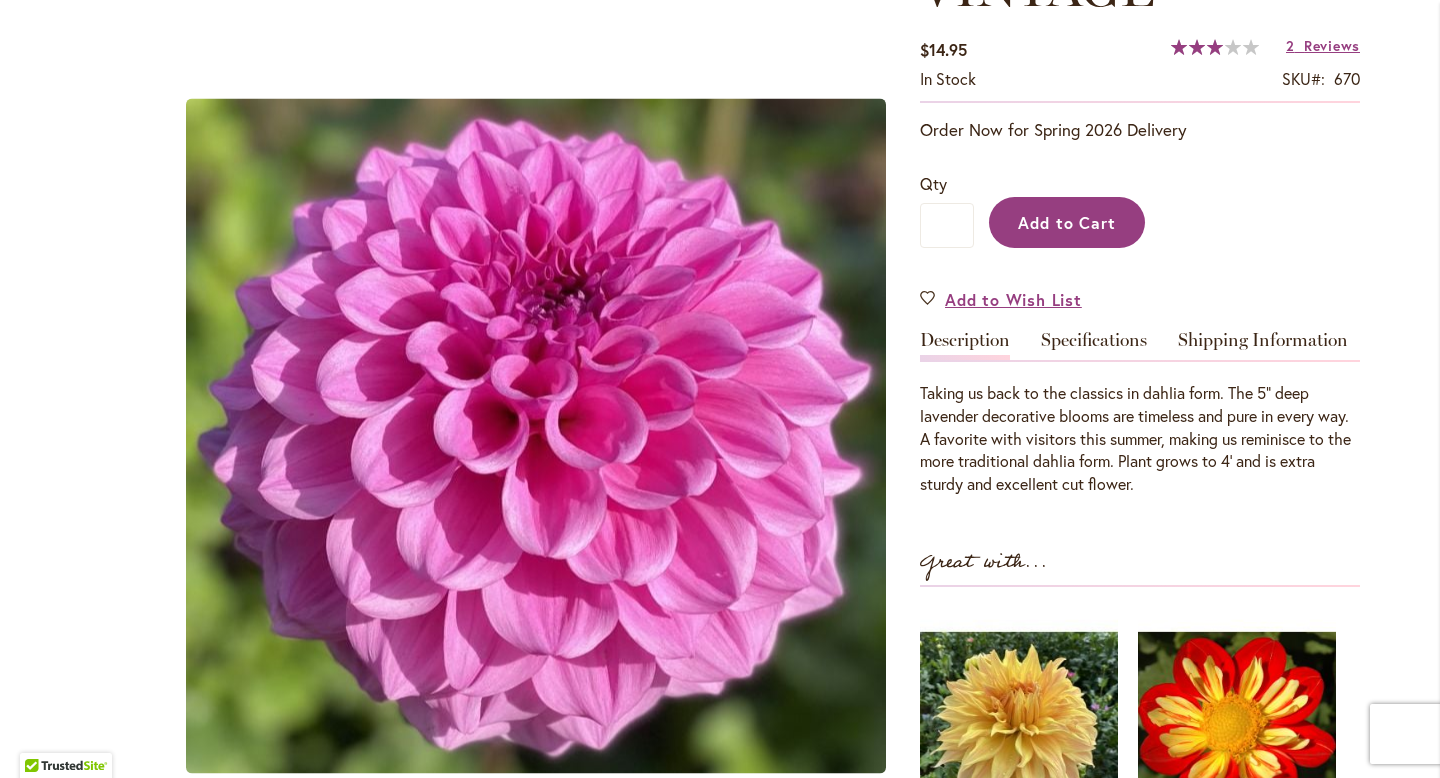 click on "Add to Cart" at bounding box center [1067, 222] 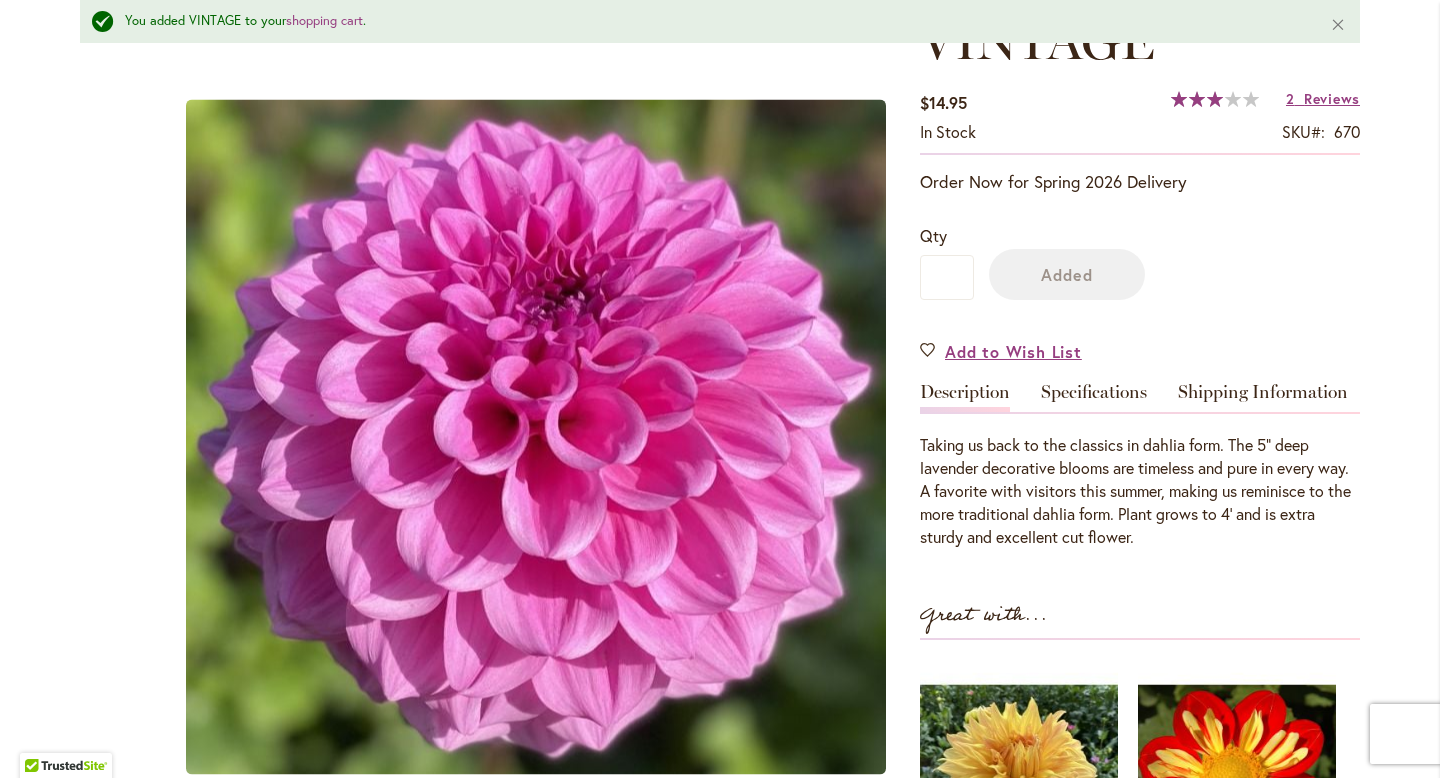 scroll, scrollTop: 387, scrollLeft: 0, axis: vertical 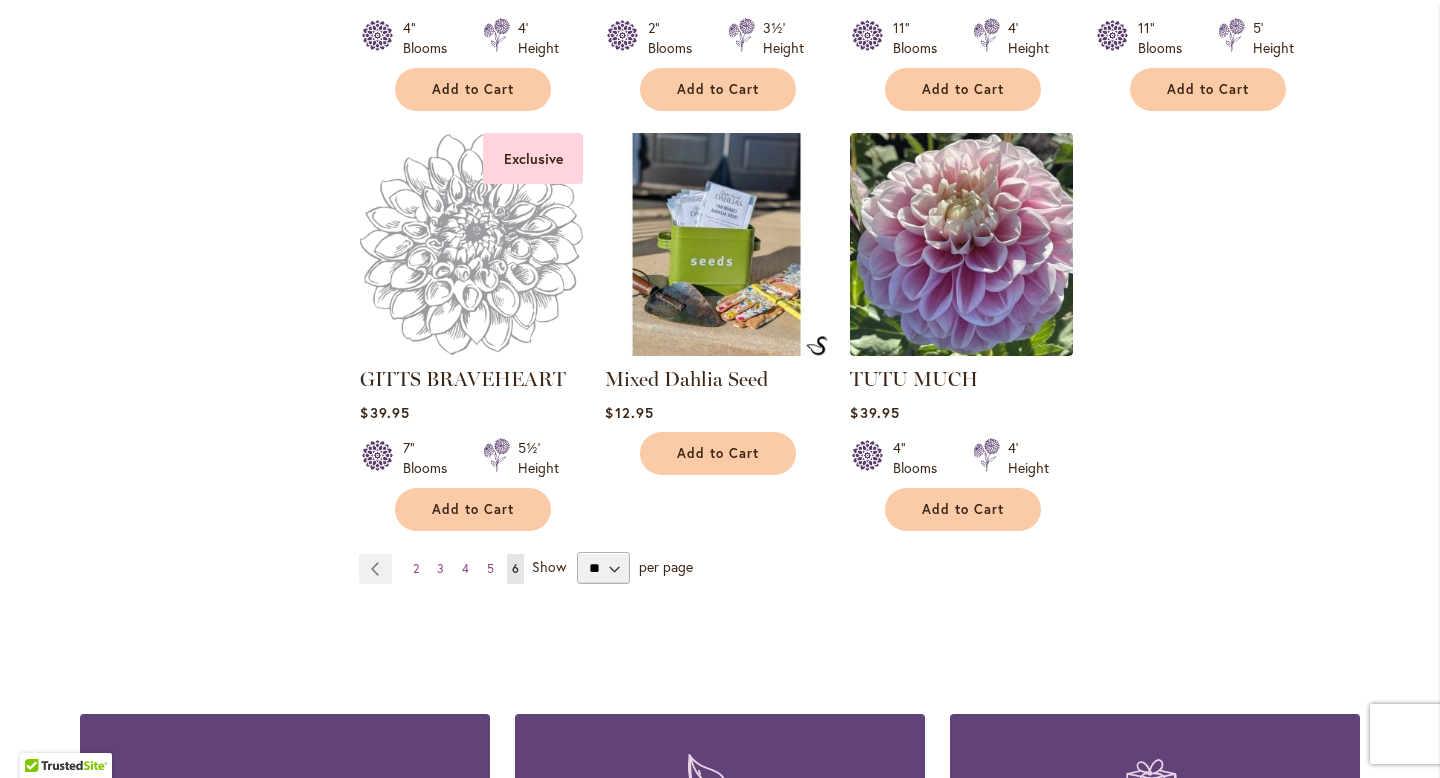 click on "Show" at bounding box center [549, 566] 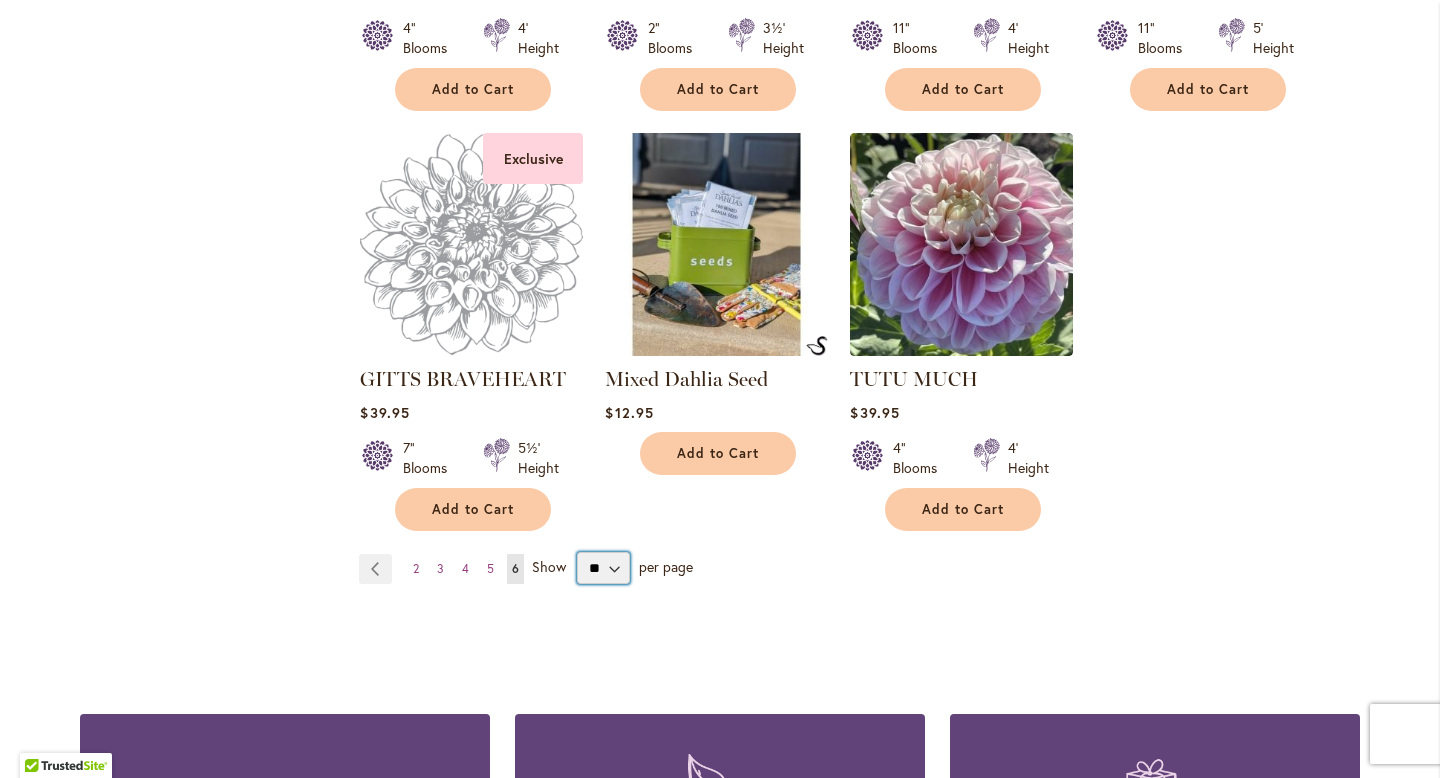 click on "**
**
**
**" at bounding box center [603, 568] 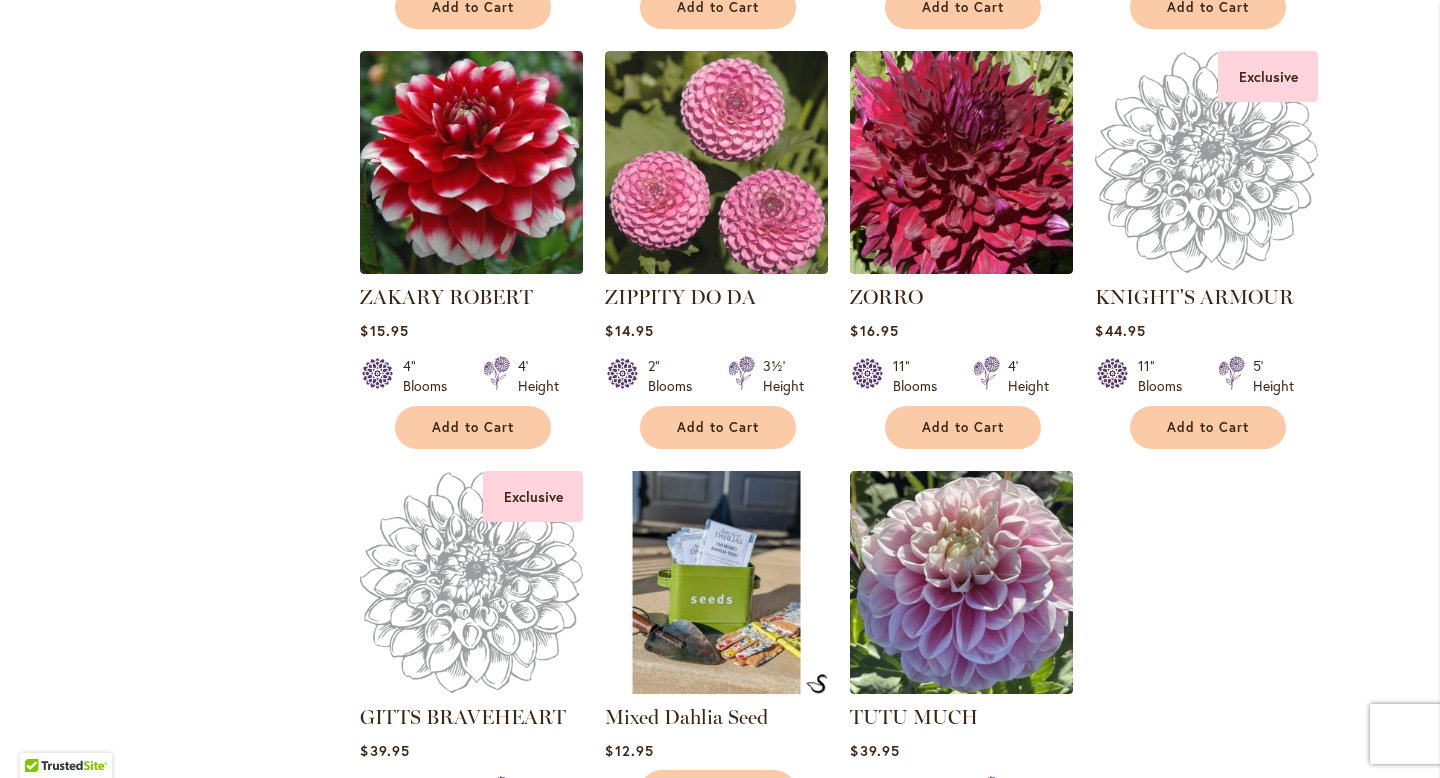 scroll, scrollTop: 6206, scrollLeft: 0, axis: vertical 